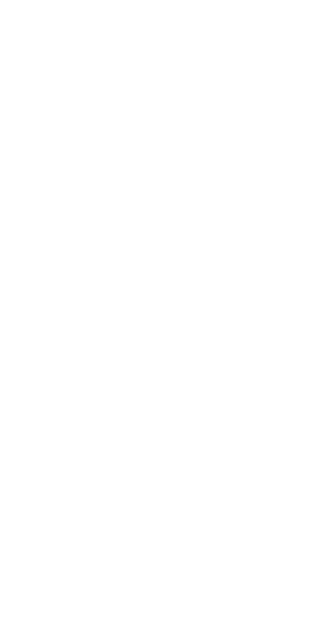 scroll, scrollTop: 0, scrollLeft: 0, axis: both 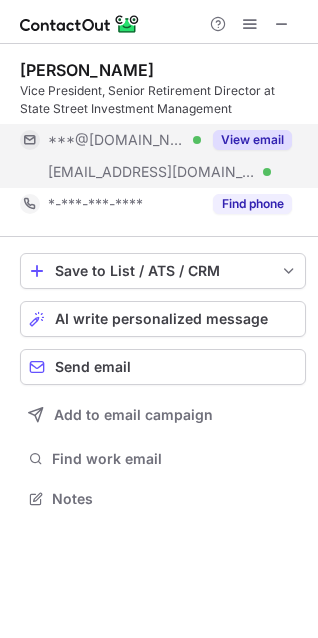 click on "View email" at bounding box center [252, 140] 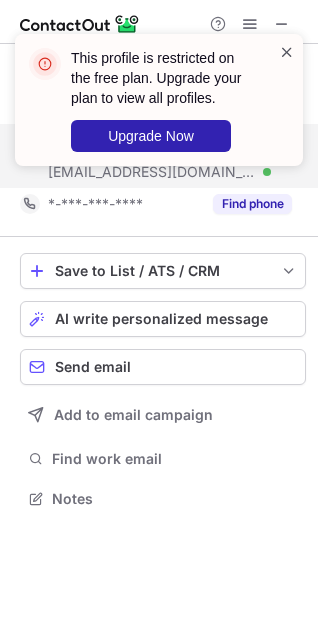click at bounding box center (287, 52) 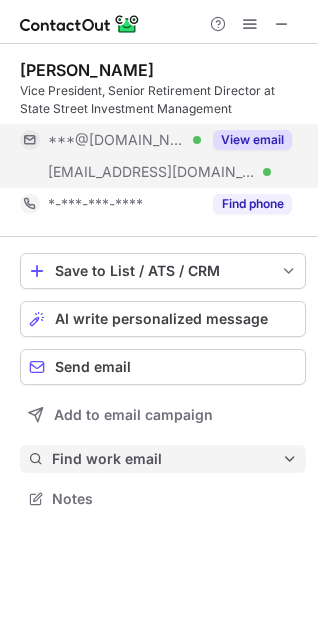 click on "Find work email" at bounding box center (167, 459) 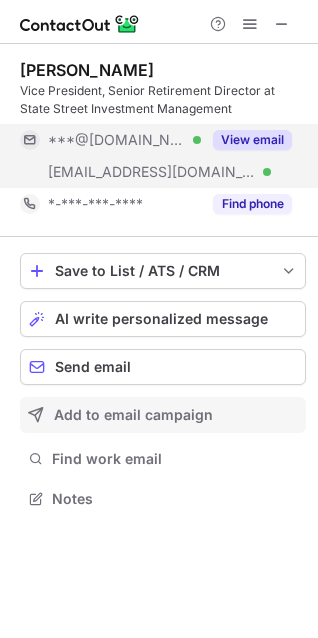 scroll, scrollTop: 10, scrollLeft: 10, axis: both 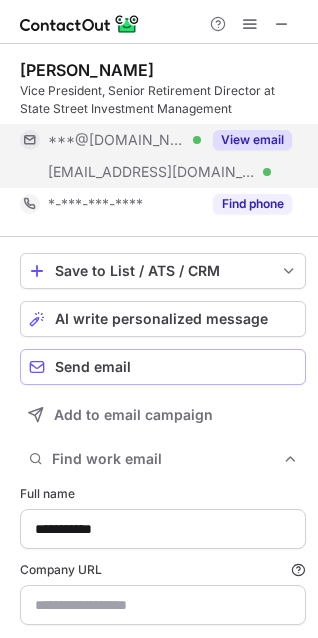 type on "********" 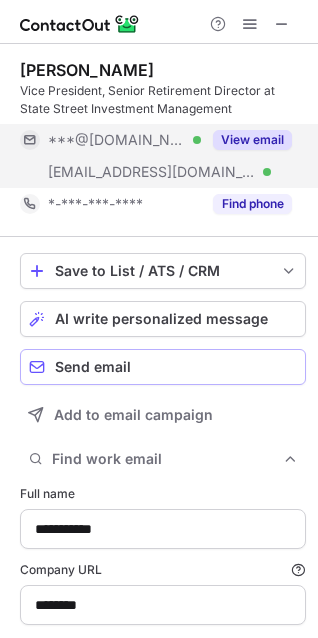 scroll, scrollTop: 103, scrollLeft: 0, axis: vertical 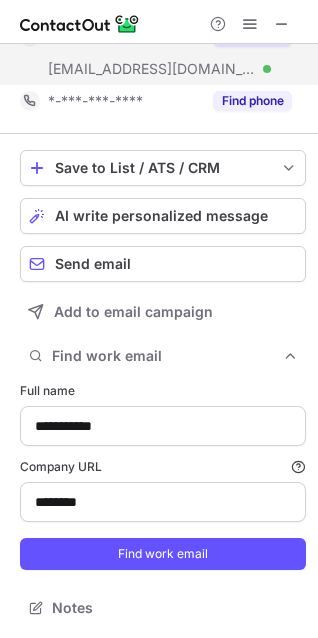 click on "**********" at bounding box center (163, 476) 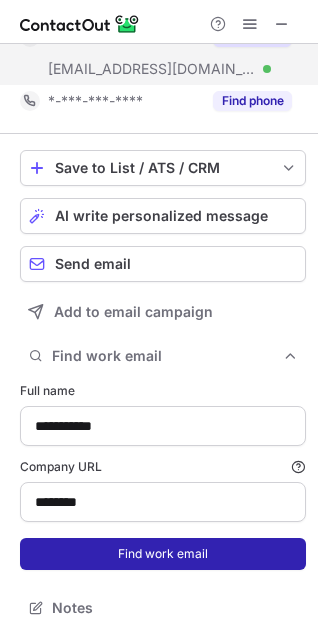 click on "Find work email" at bounding box center (163, 554) 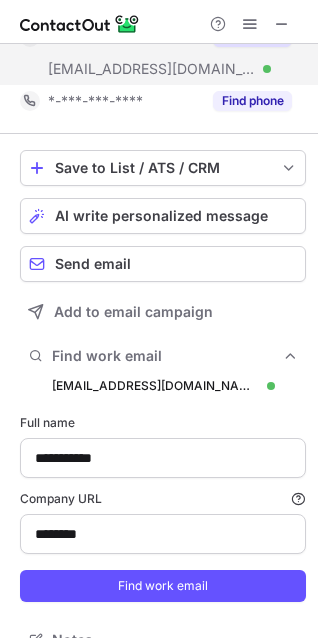 scroll, scrollTop: 10, scrollLeft: 10, axis: both 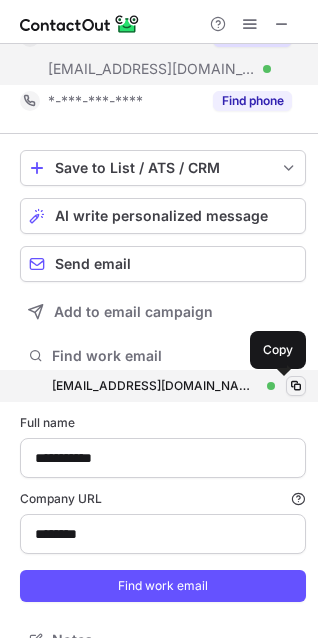 click at bounding box center (296, 386) 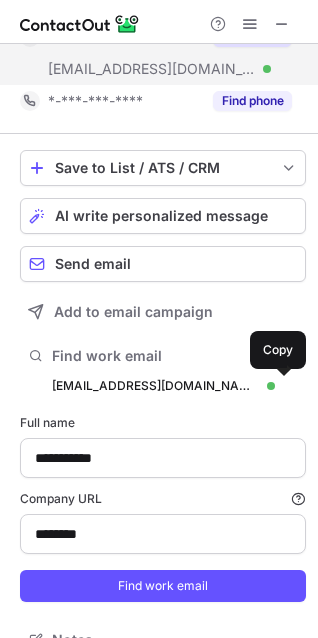 type 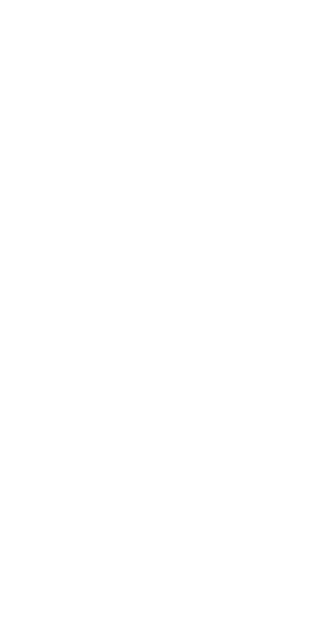 scroll, scrollTop: 0, scrollLeft: 0, axis: both 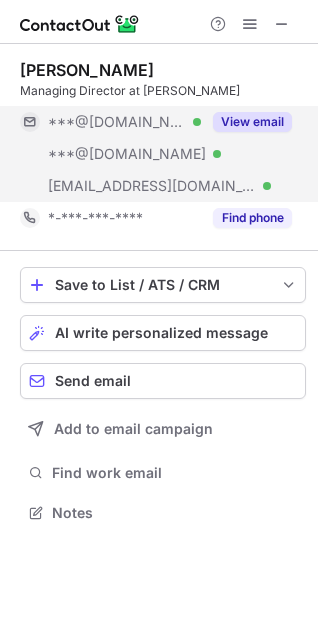 click on "View email" at bounding box center [252, 122] 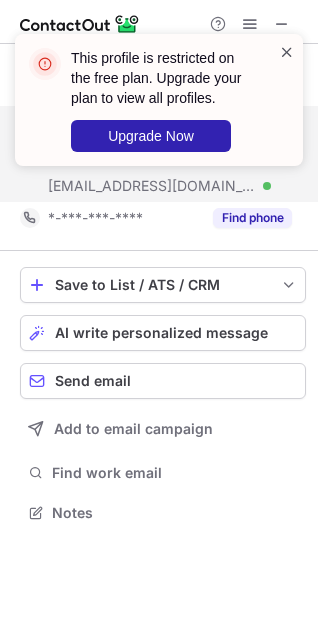 click at bounding box center (287, 52) 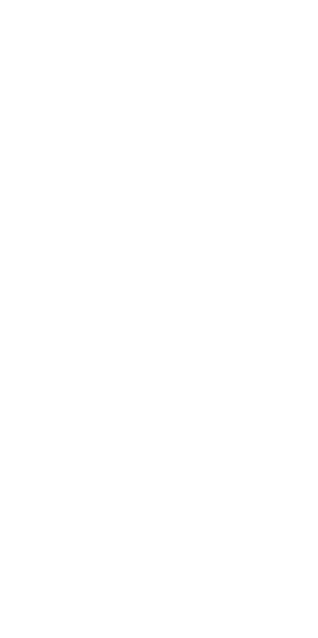 scroll, scrollTop: 0, scrollLeft: 0, axis: both 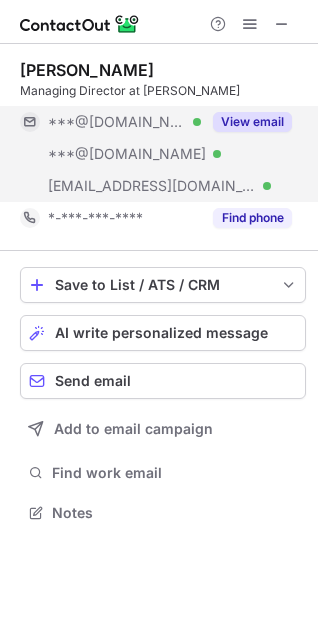 click on "View email" at bounding box center [252, 122] 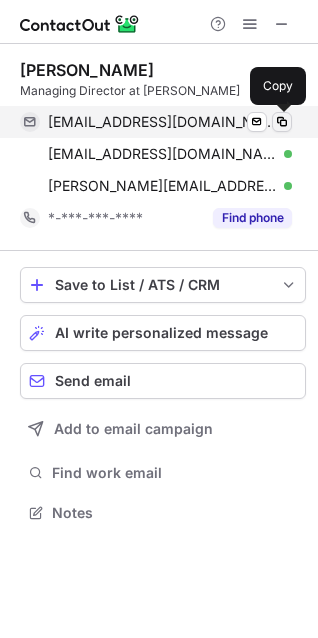 click at bounding box center (282, 122) 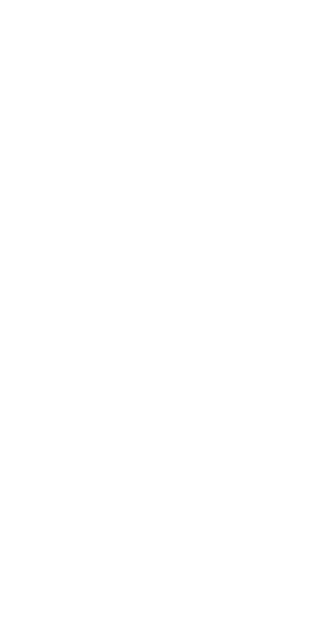 scroll, scrollTop: 0, scrollLeft: 0, axis: both 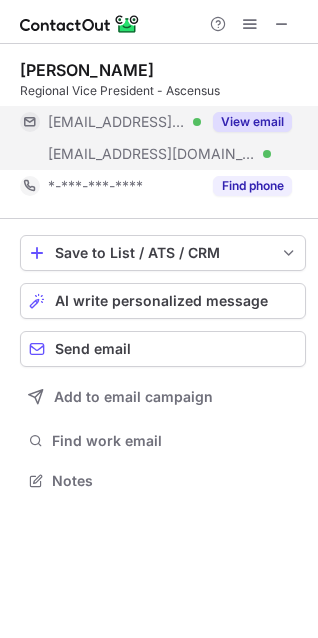 click on "View email" at bounding box center [252, 122] 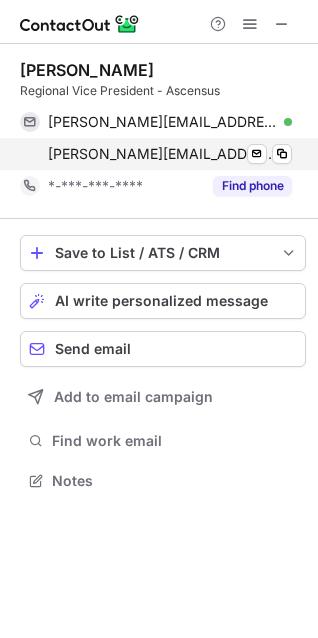 click on "mickie.morley@ascensus.com Verified Send email Copy" at bounding box center [156, 154] 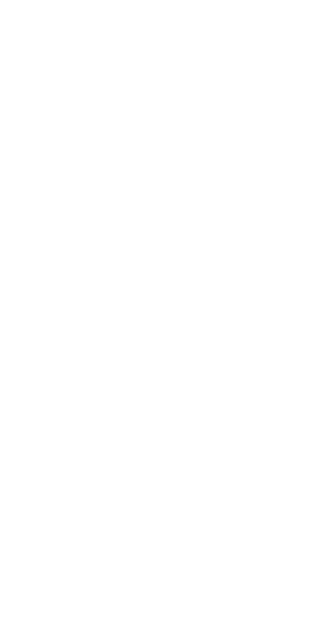 scroll, scrollTop: 0, scrollLeft: 0, axis: both 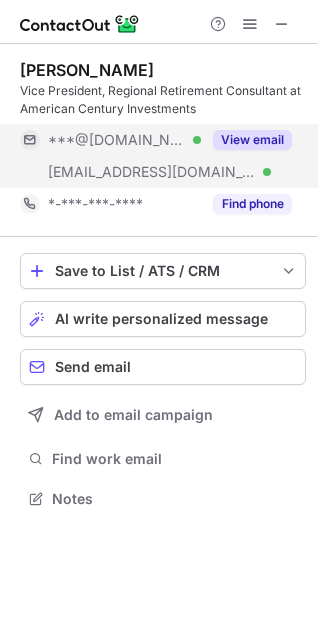 click on "View email" at bounding box center (252, 140) 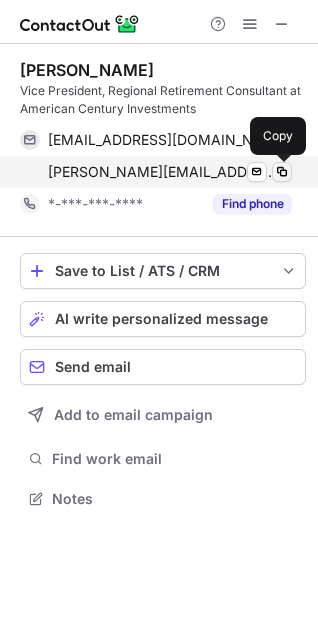 click at bounding box center (282, 172) 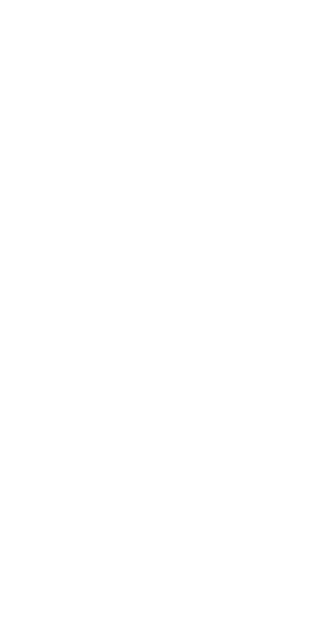 scroll, scrollTop: 0, scrollLeft: 0, axis: both 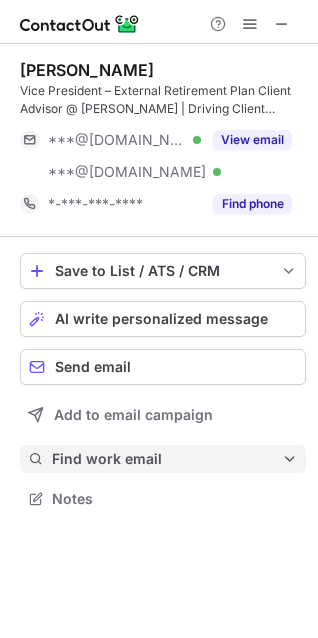 click on "Find work email" at bounding box center (167, 459) 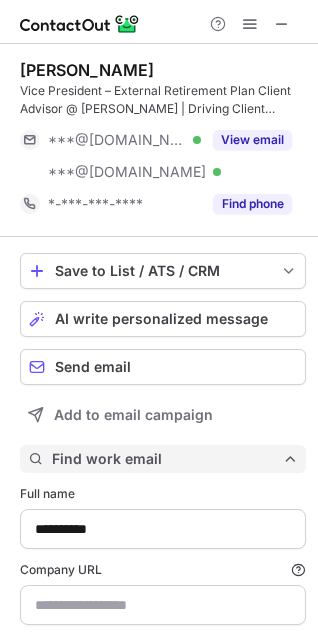 scroll, scrollTop: 10, scrollLeft: 10, axis: both 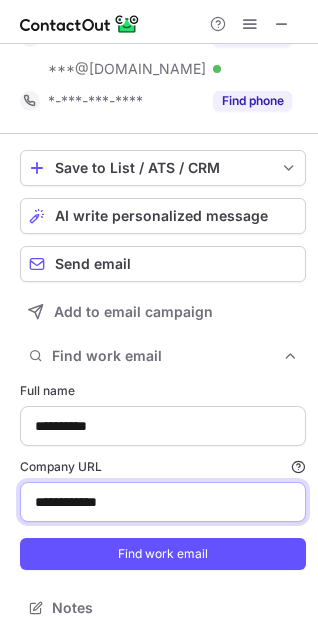 drag, startPoint x: 138, startPoint y: 510, endPoint x: -14, endPoint y: 501, distance: 152.26622 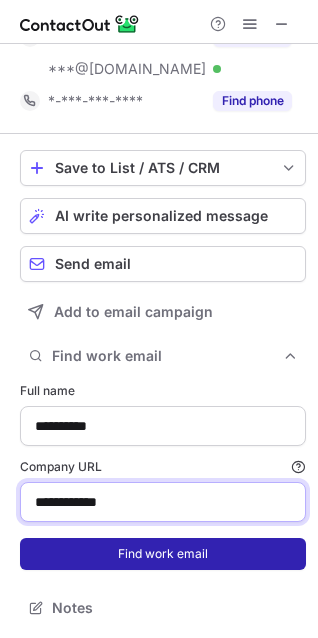 type on "**********" 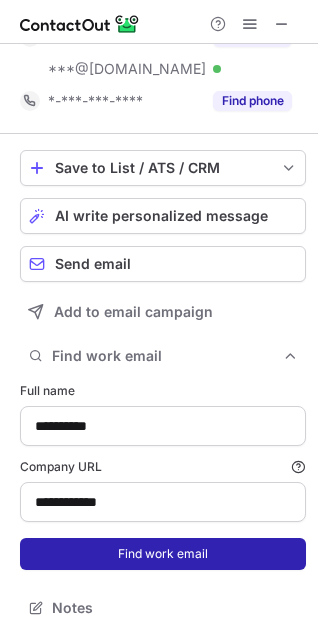 click on "Find work email" at bounding box center (163, 554) 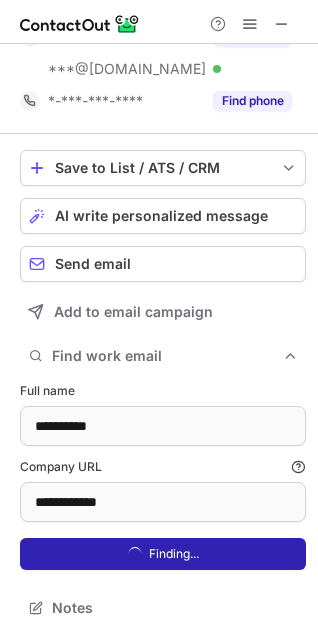 scroll, scrollTop: 10, scrollLeft: 10, axis: both 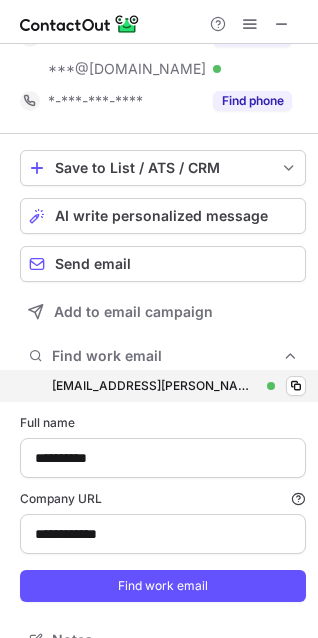 click on "yen.nguyen@ascensus.com yen.nguyen@ascensus.com Verified Copy" at bounding box center (163, 386) 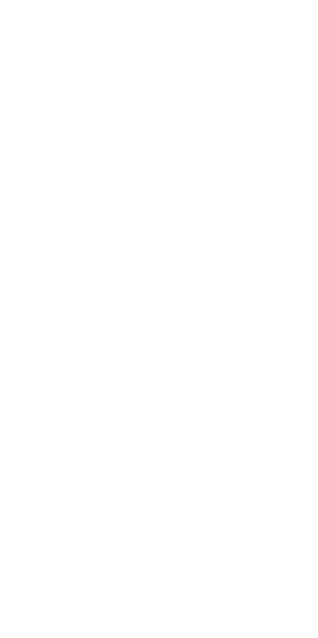 scroll, scrollTop: 0, scrollLeft: 0, axis: both 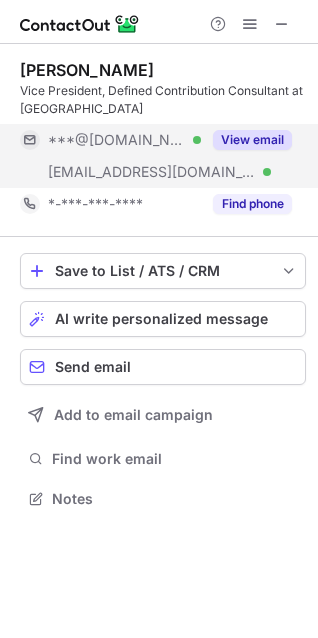 click on "View email" at bounding box center (252, 140) 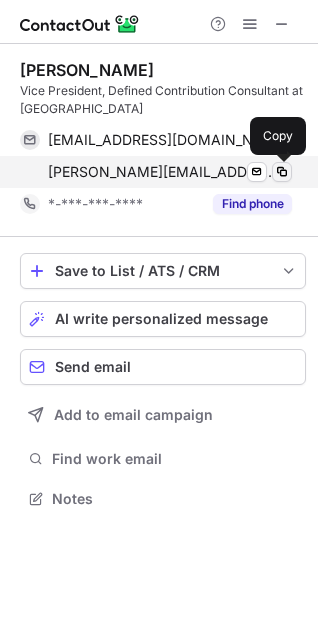 click at bounding box center [282, 172] 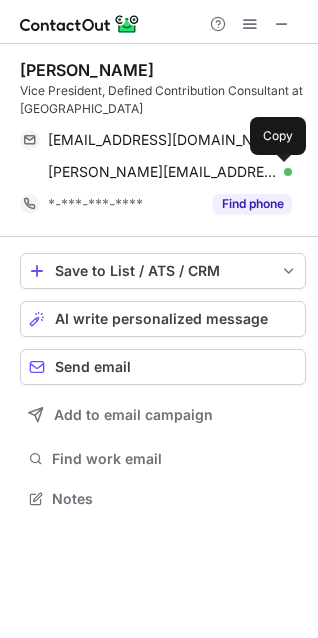 type 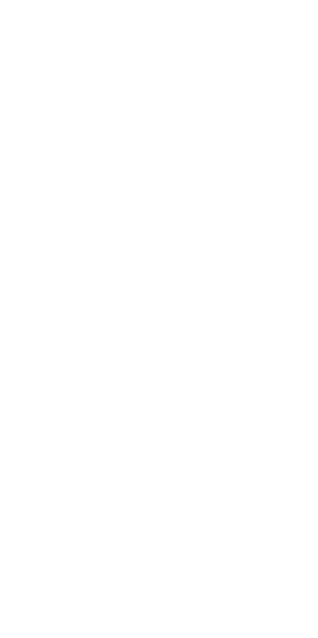scroll, scrollTop: 0, scrollLeft: 0, axis: both 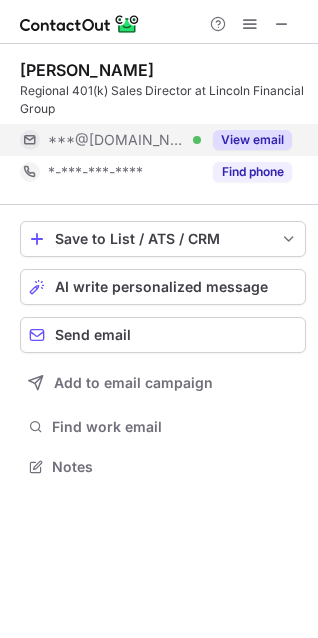 click on "View email" at bounding box center [252, 140] 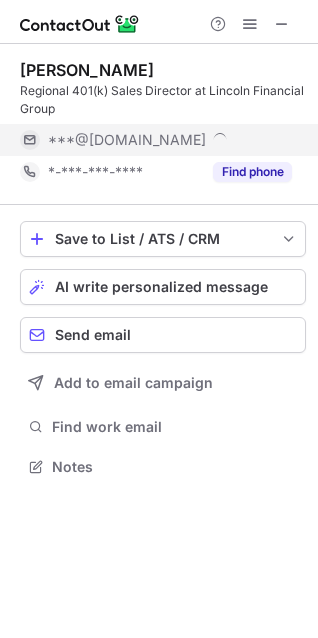 scroll, scrollTop: 10, scrollLeft: 10, axis: both 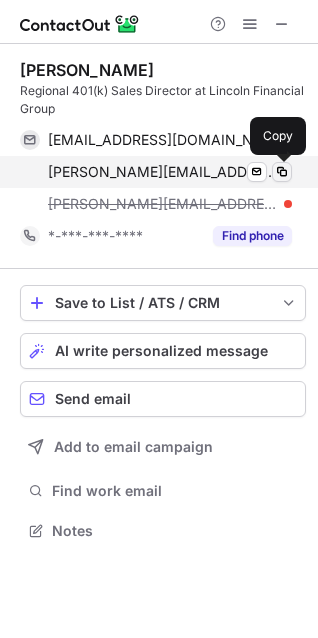 click at bounding box center (282, 172) 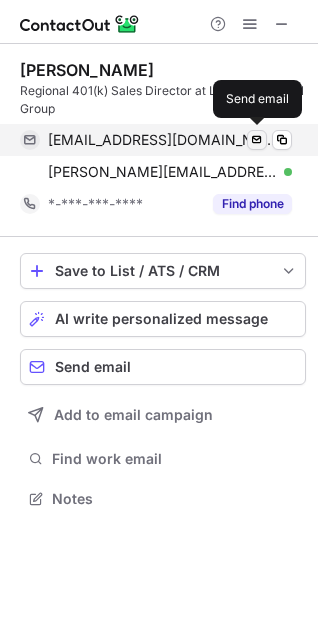 scroll, scrollTop: 485, scrollLeft: 318, axis: both 